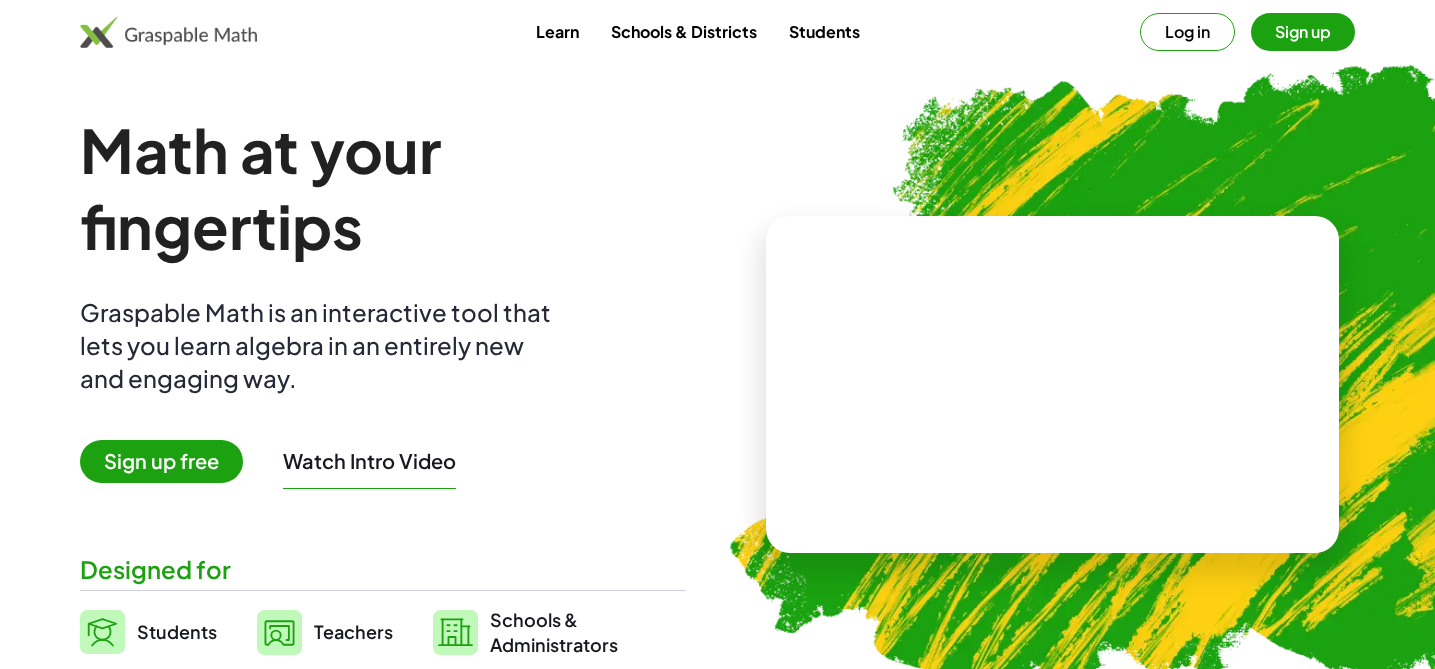 scroll, scrollTop: 0, scrollLeft: 0, axis: both 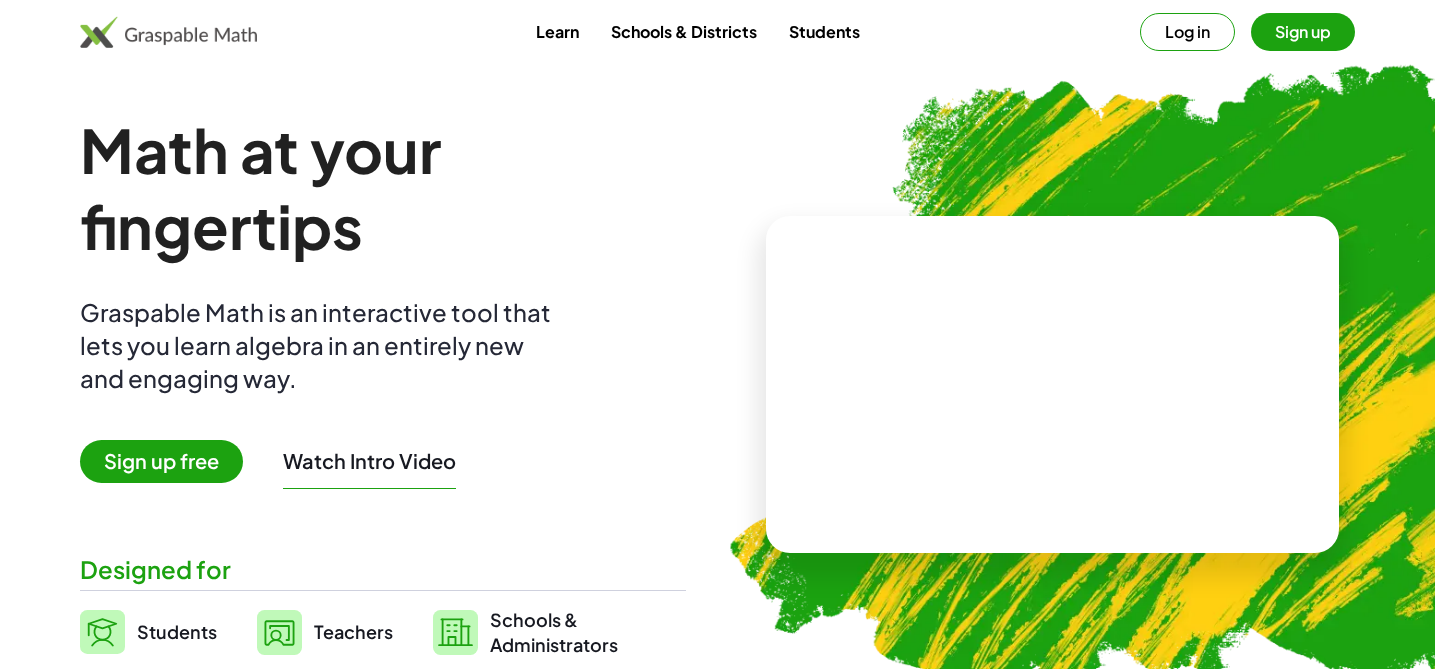 click on "Sign up free" at bounding box center (161, 461) 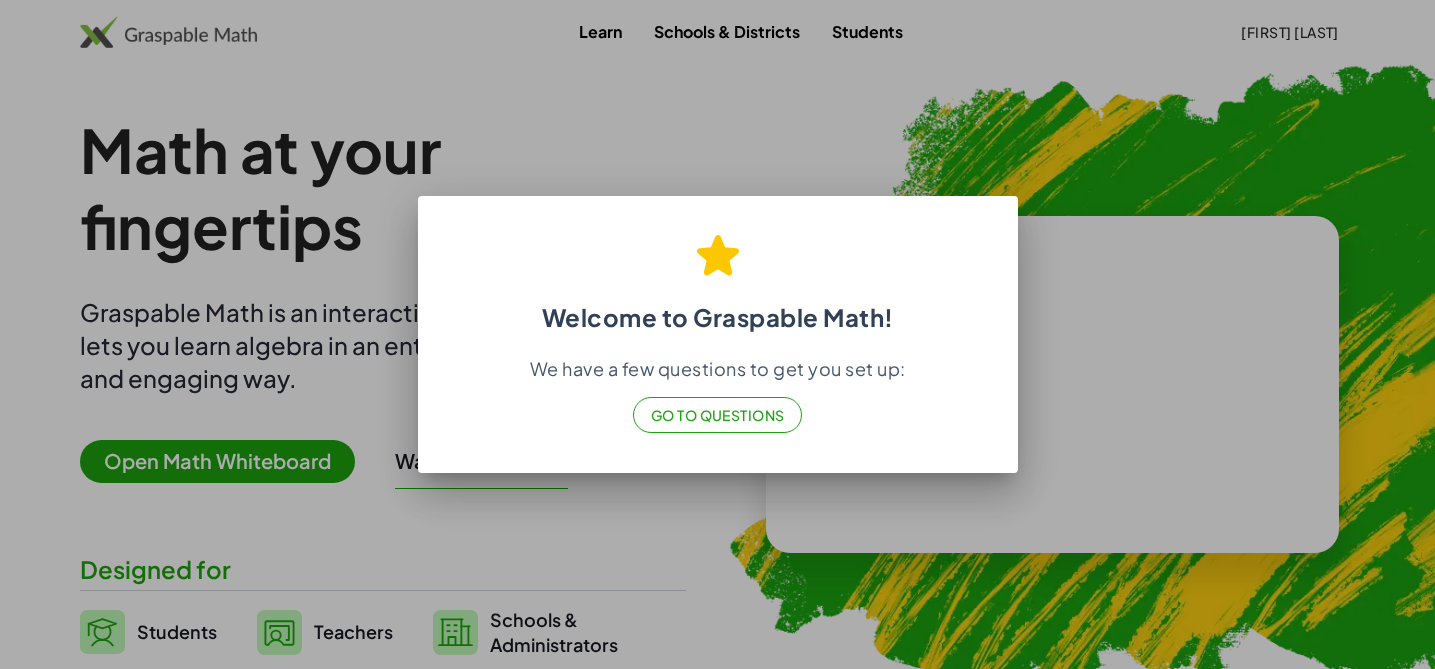 click on "Go to Questions" 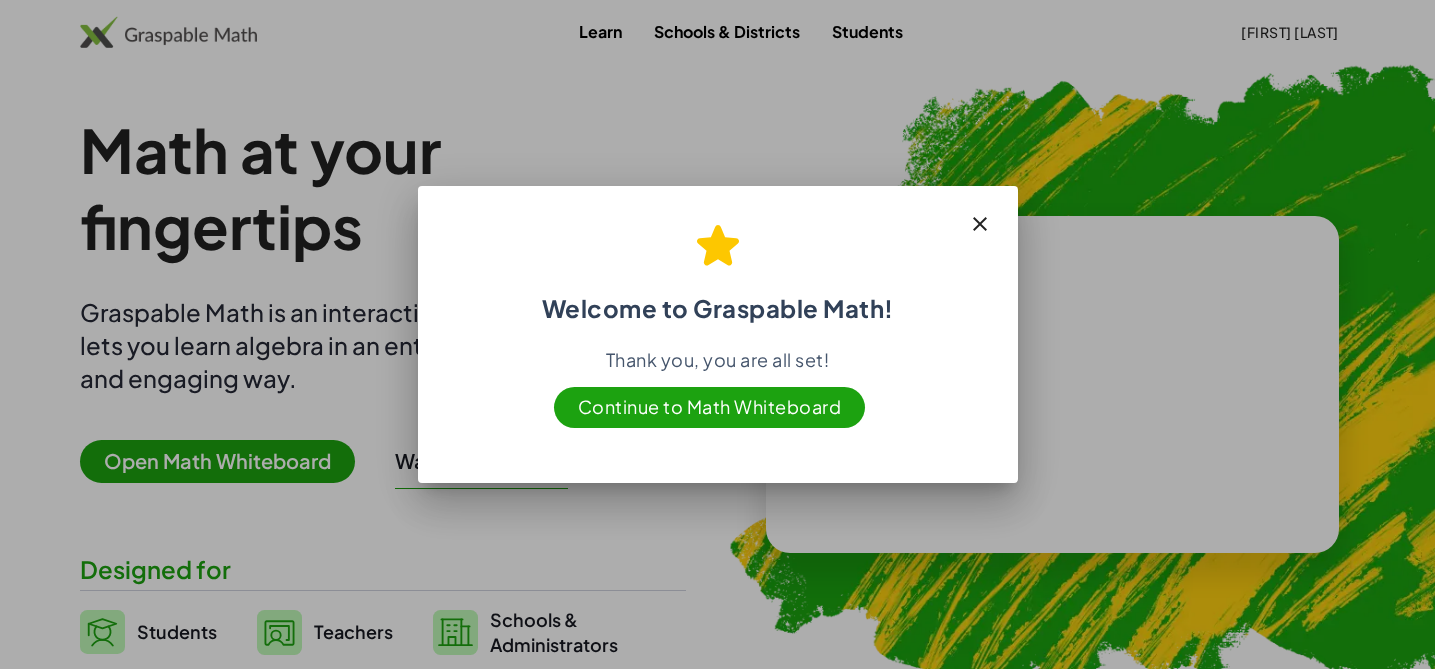 click on "Continue to Math Whiteboard" at bounding box center [710, 407] 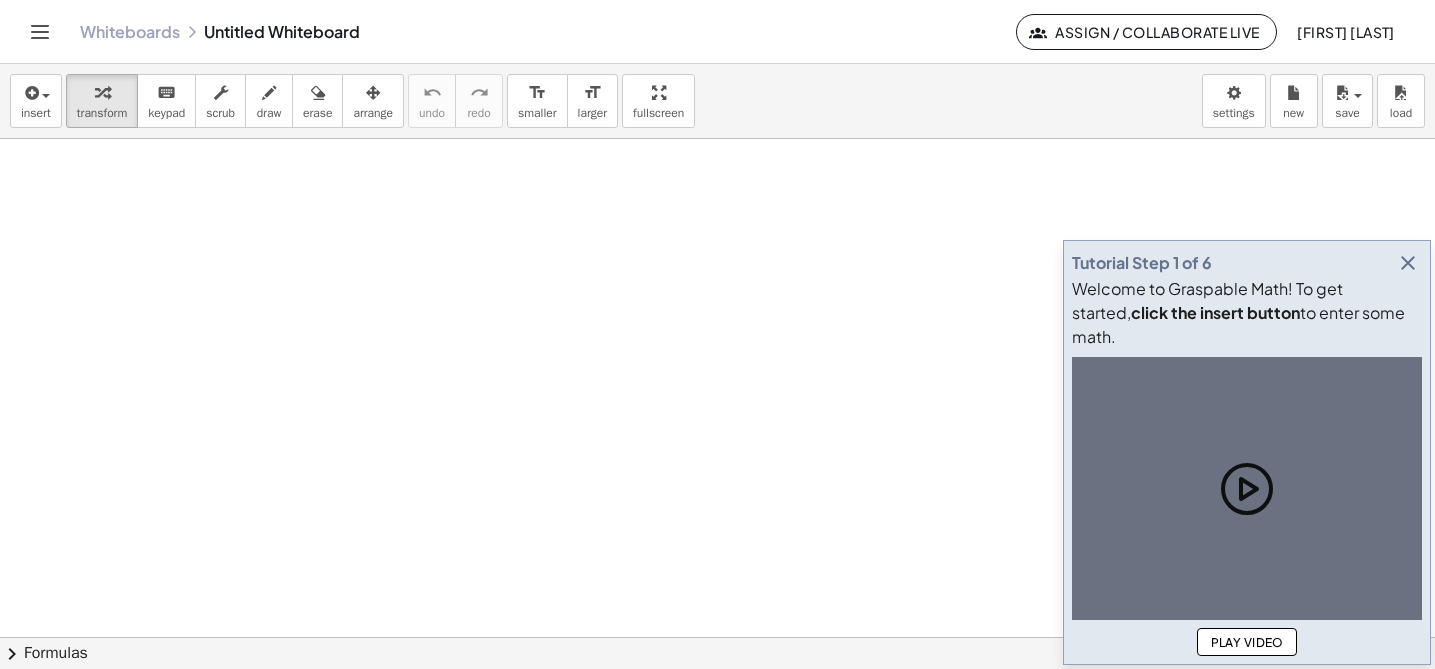 click on "Whiteboards Untitled Whiteboard Assign / Collaborate Live  [FIRST] [LAST]" 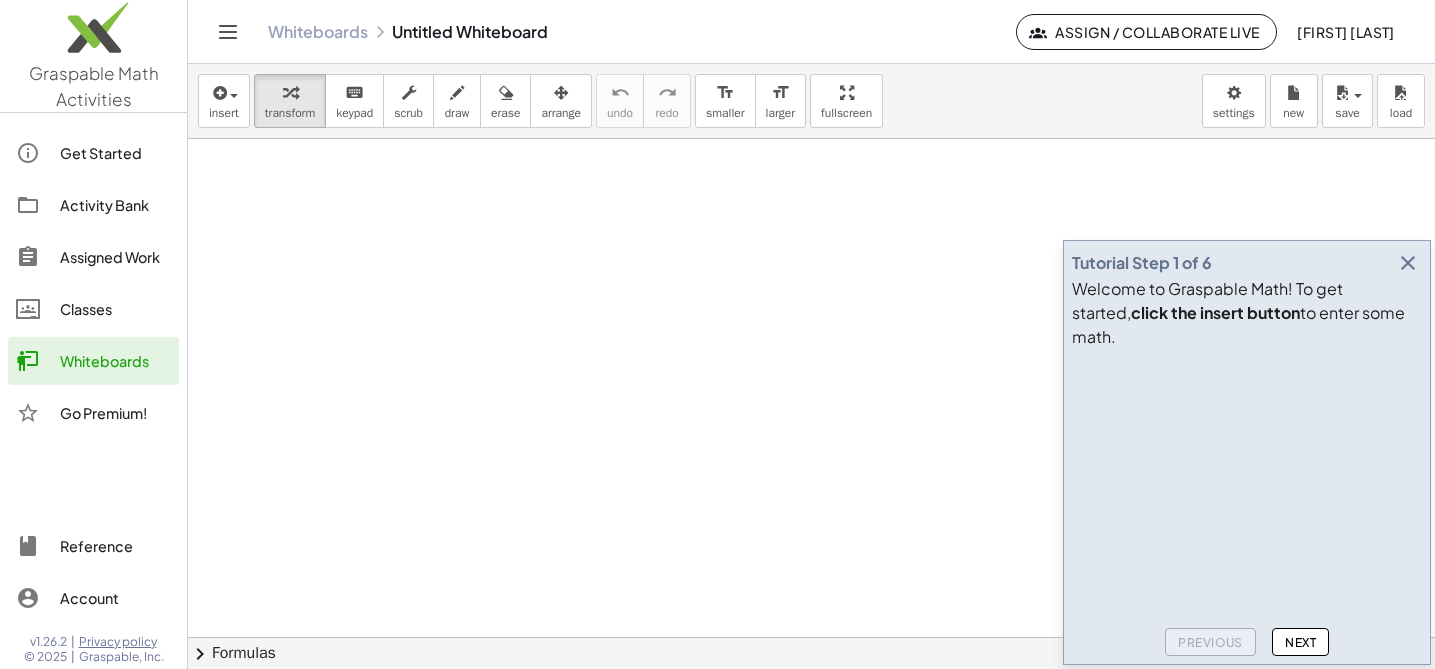 click on "Assigned Work" 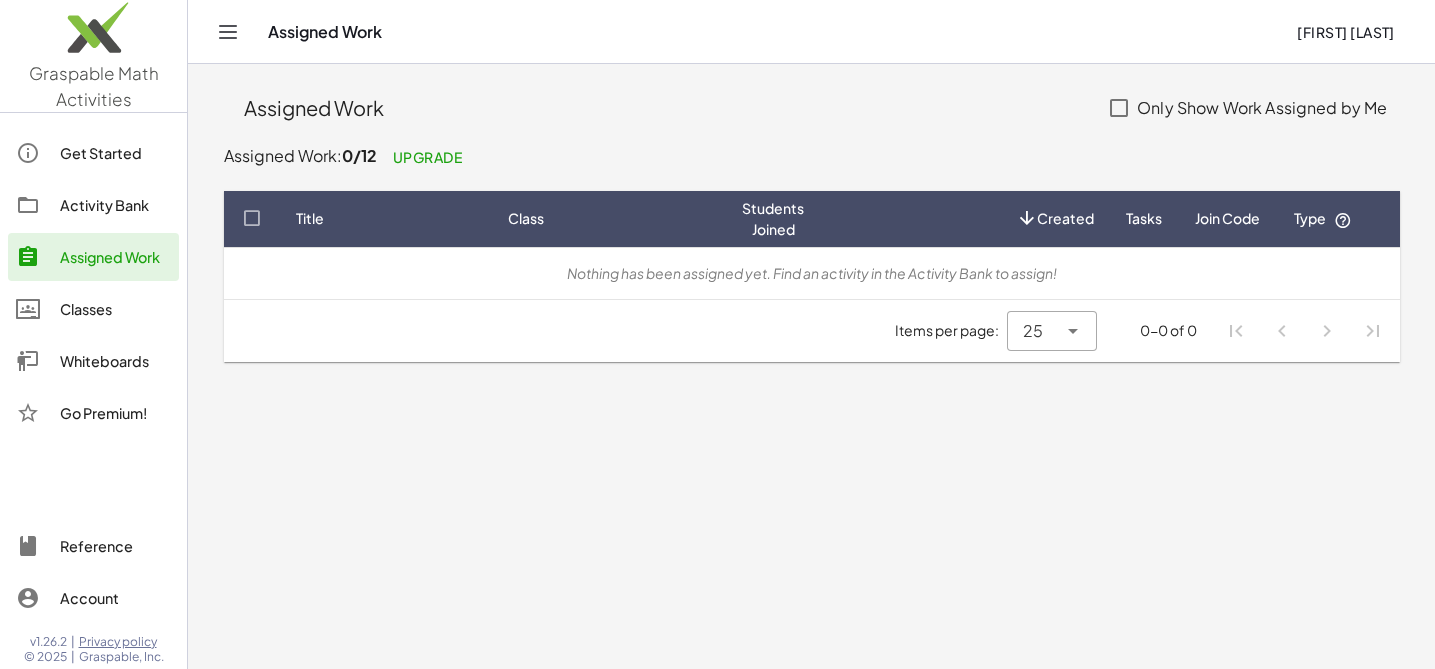 click on "Activity Bank" 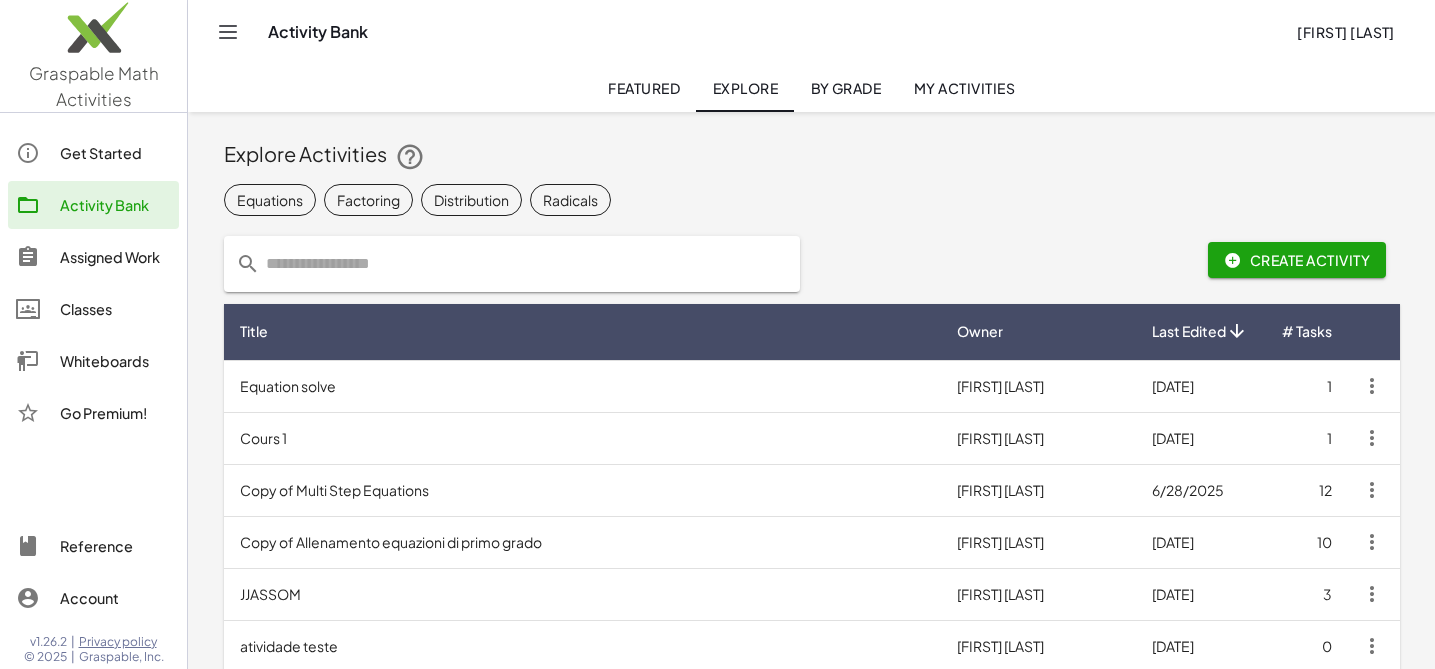 click on "Equation solve" at bounding box center [582, 386] 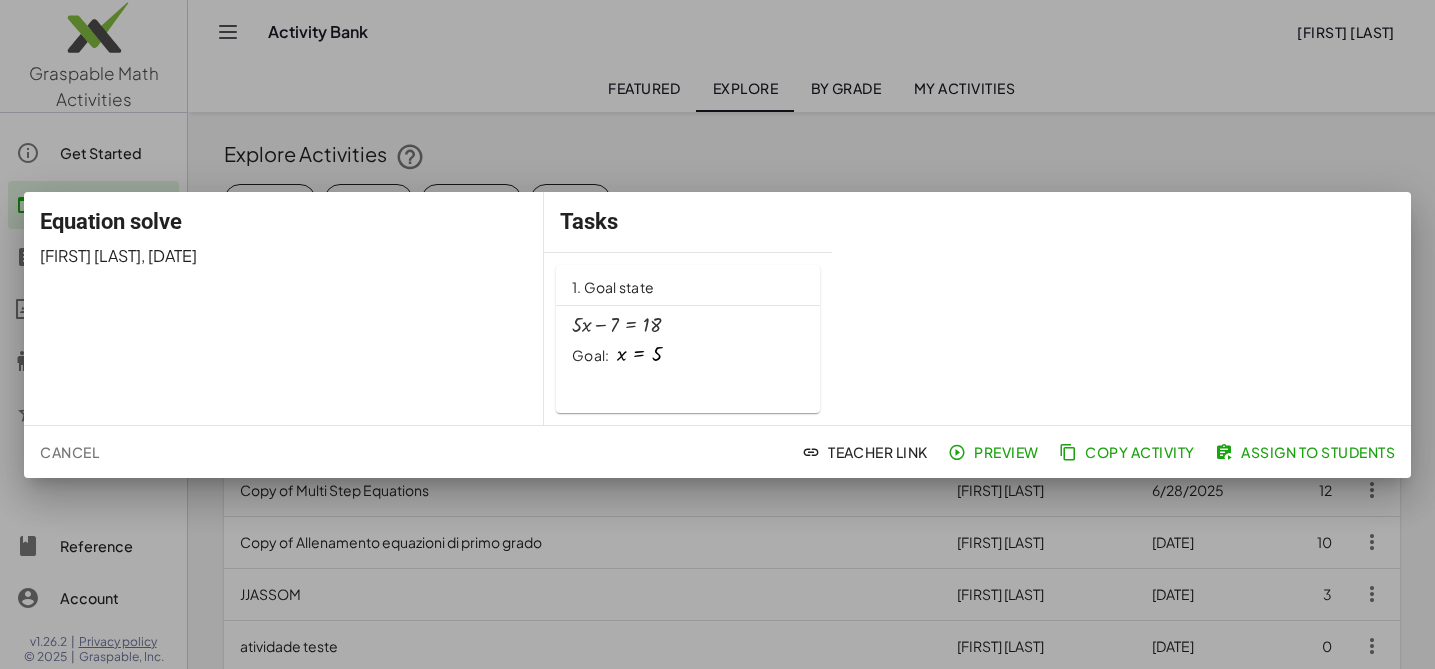 click on "Cancel" 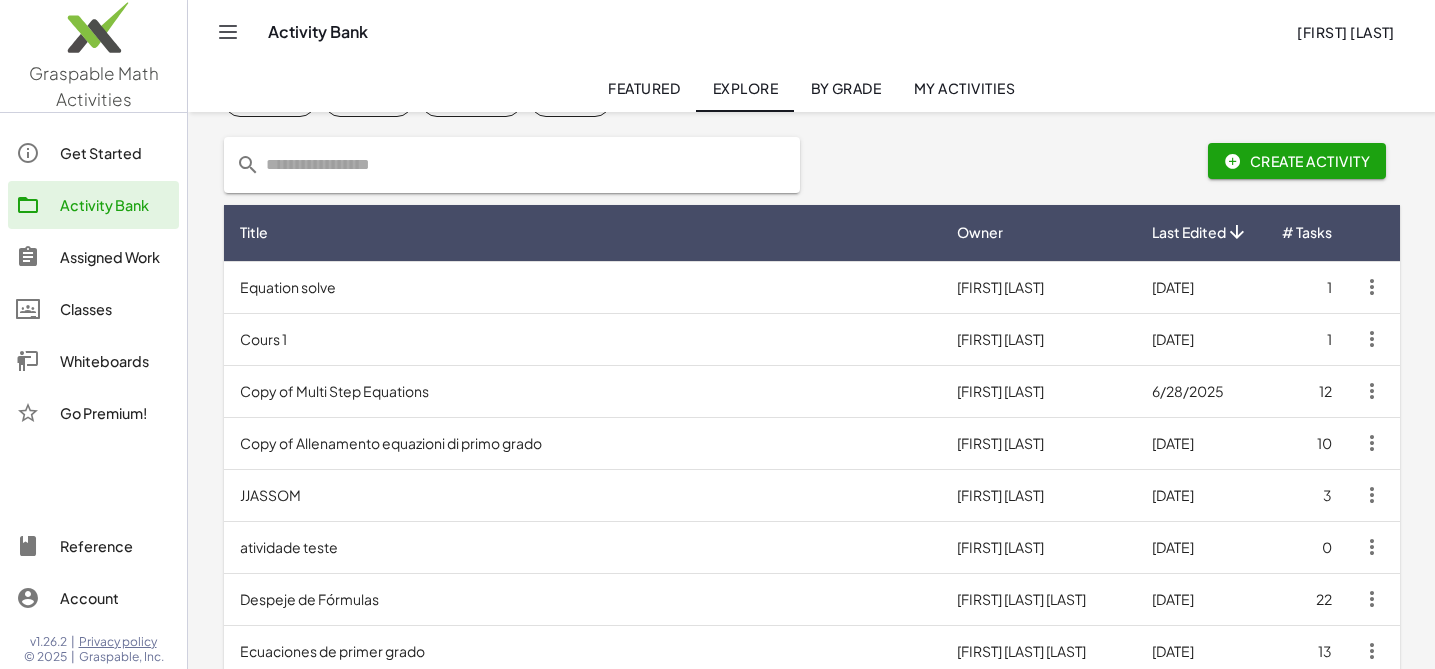 scroll, scrollTop: 99, scrollLeft: 0, axis: vertical 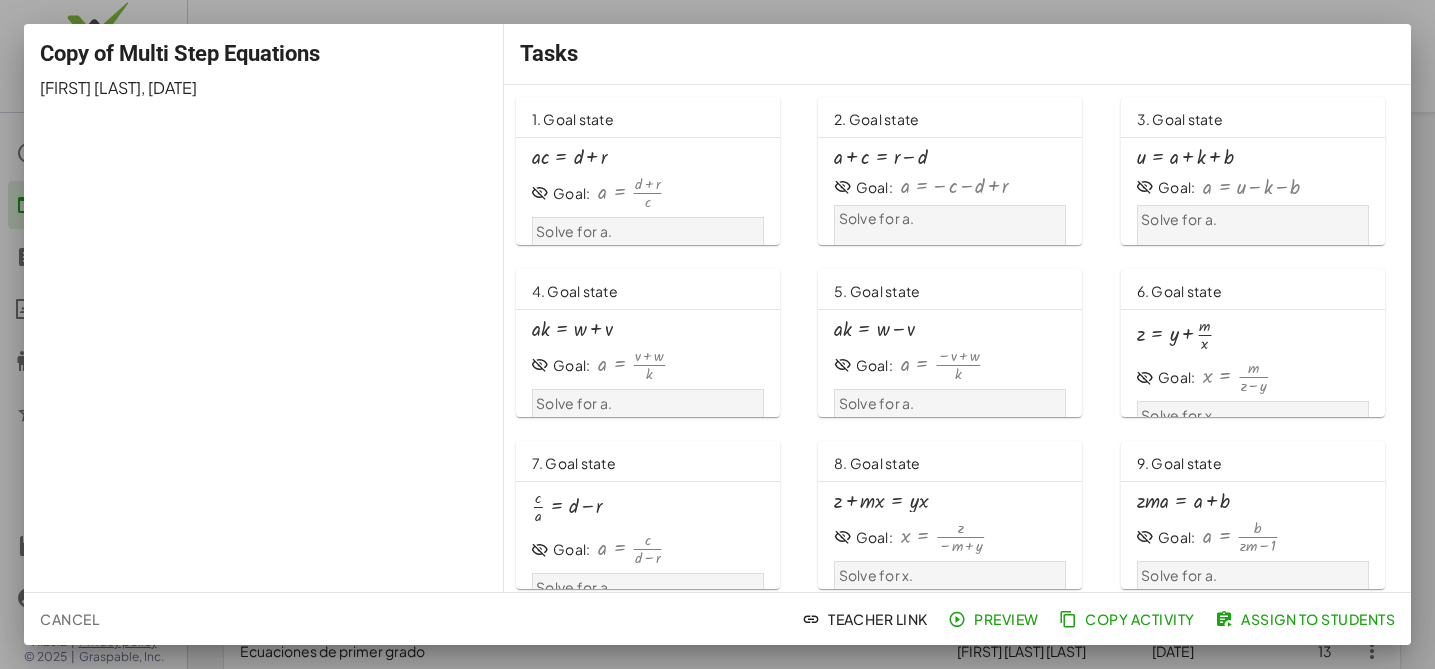 click on "Goal: a = · ( + d + r ) · c" at bounding box center (648, 193) 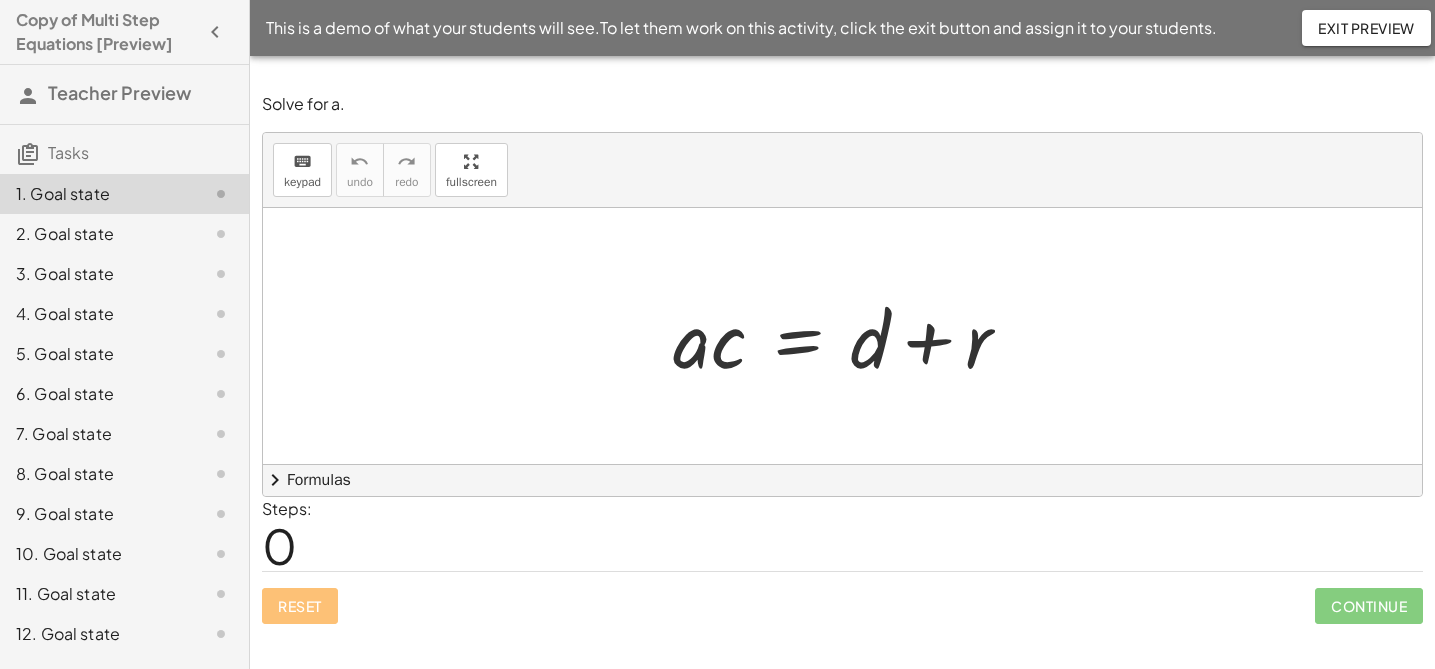 scroll, scrollTop: 0, scrollLeft: 0, axis: both 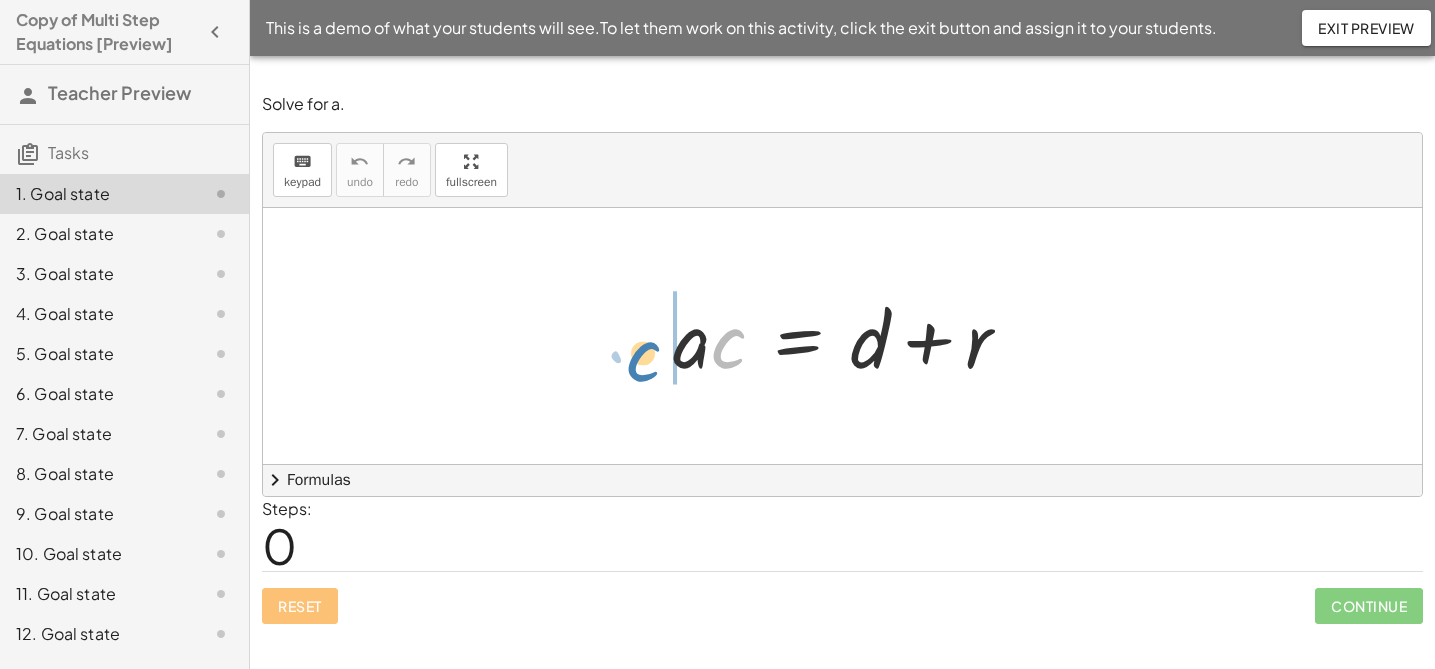 drag, startPoint x: 728, startPoint y: 338, endPoint x: 643, endPoint y: 351, distance: 85.98837 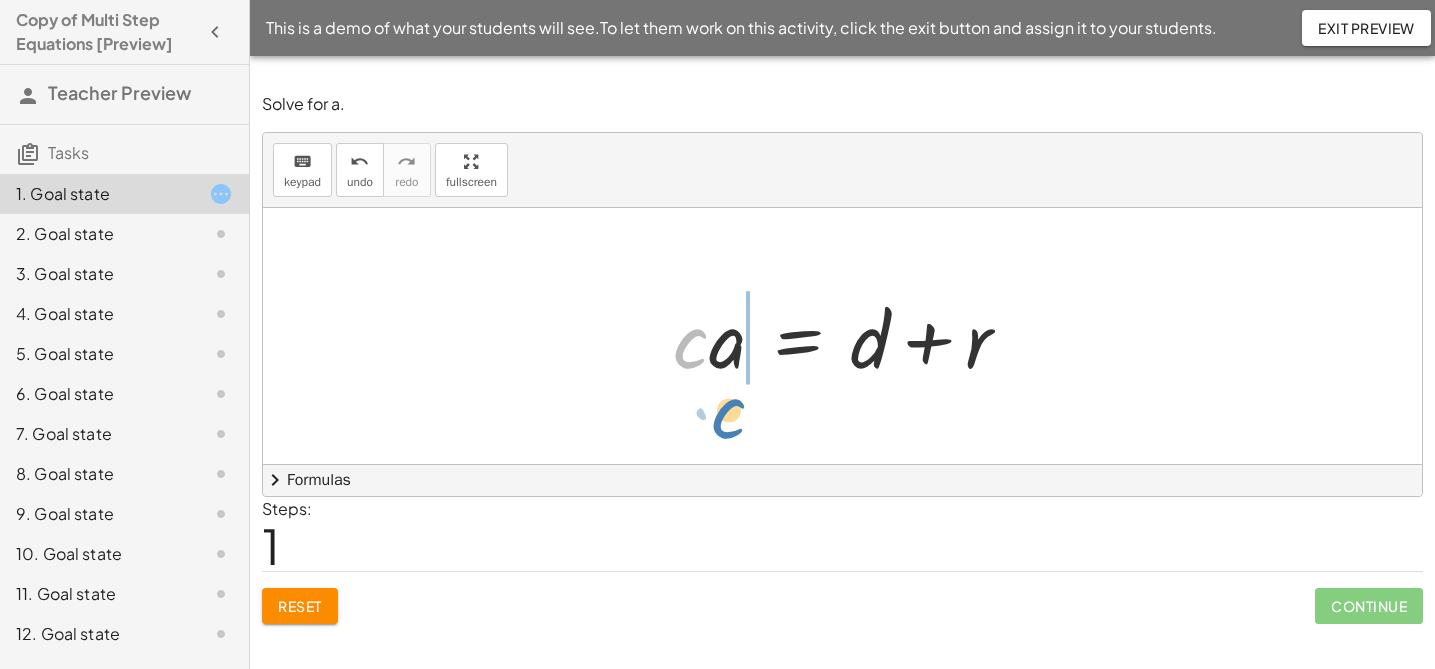 drag, startPoint x: 690, startPoint y: 346, endPoint x: 728, endPoint y: 416, distance: 79.64923 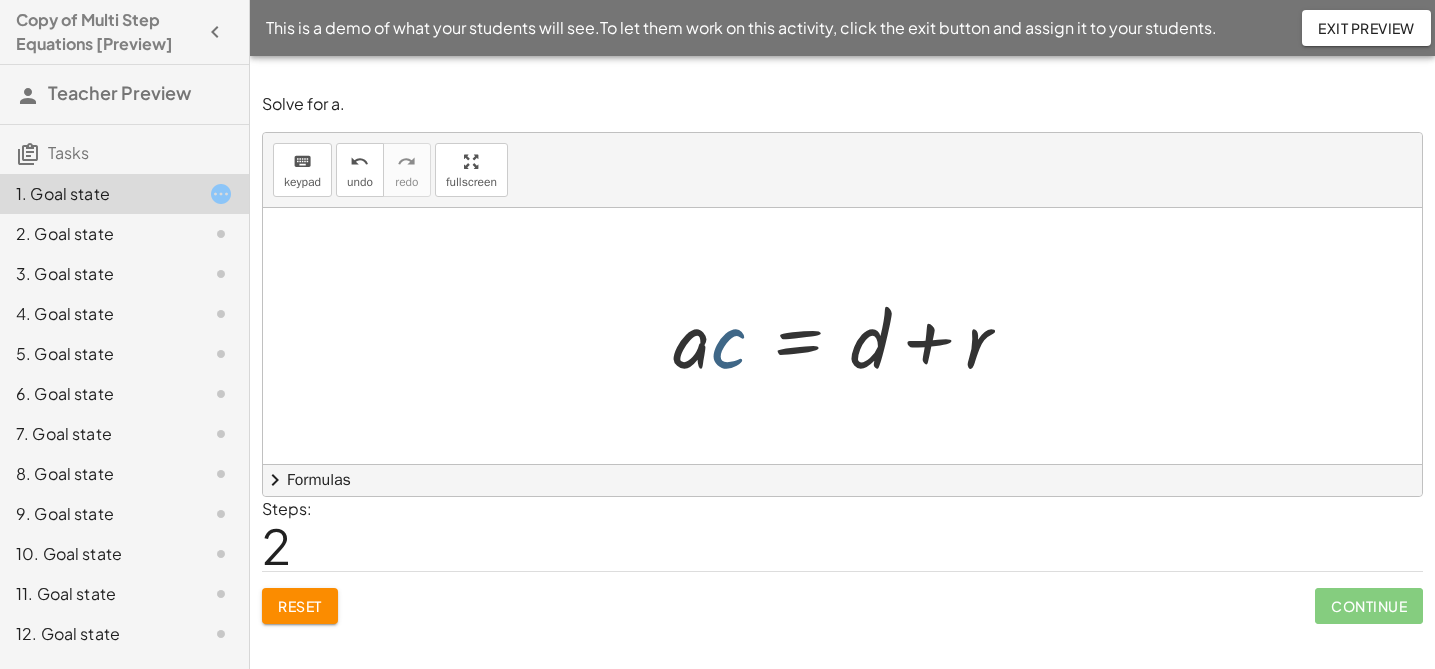 click at bounding box center (849, 336) 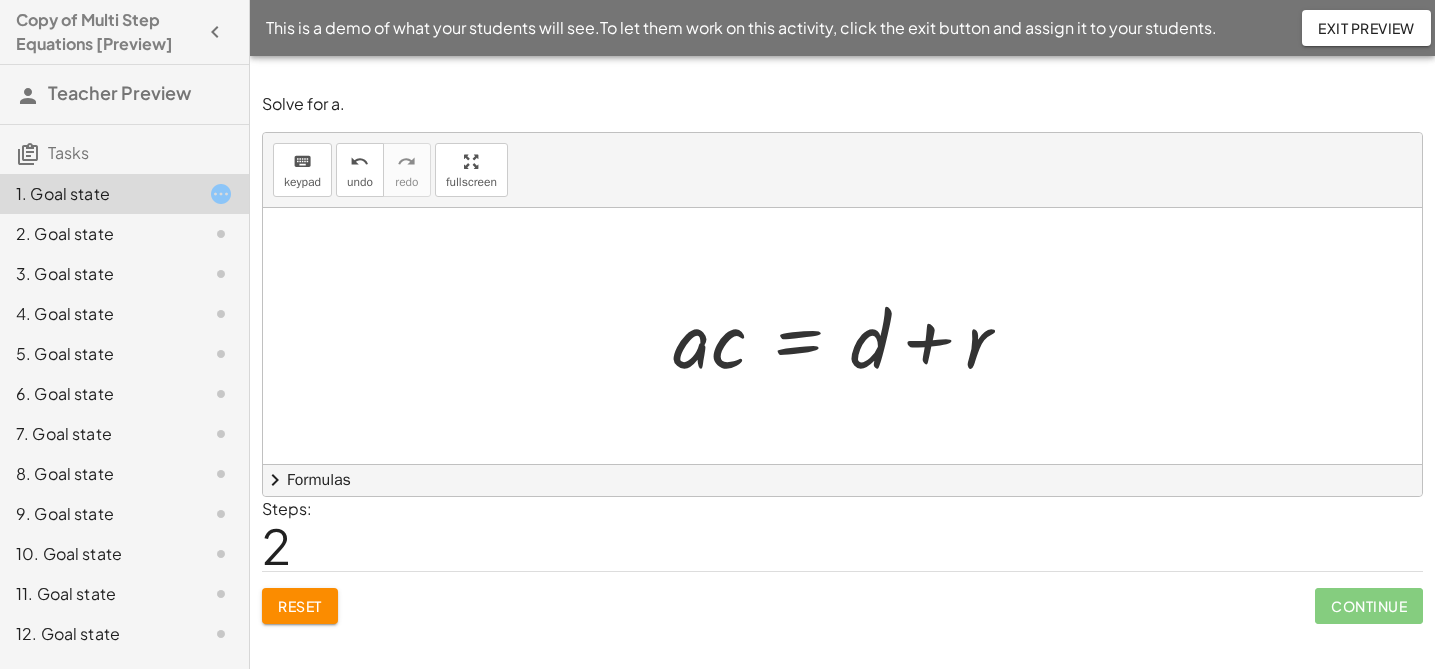click at bounding box center (849, 336) 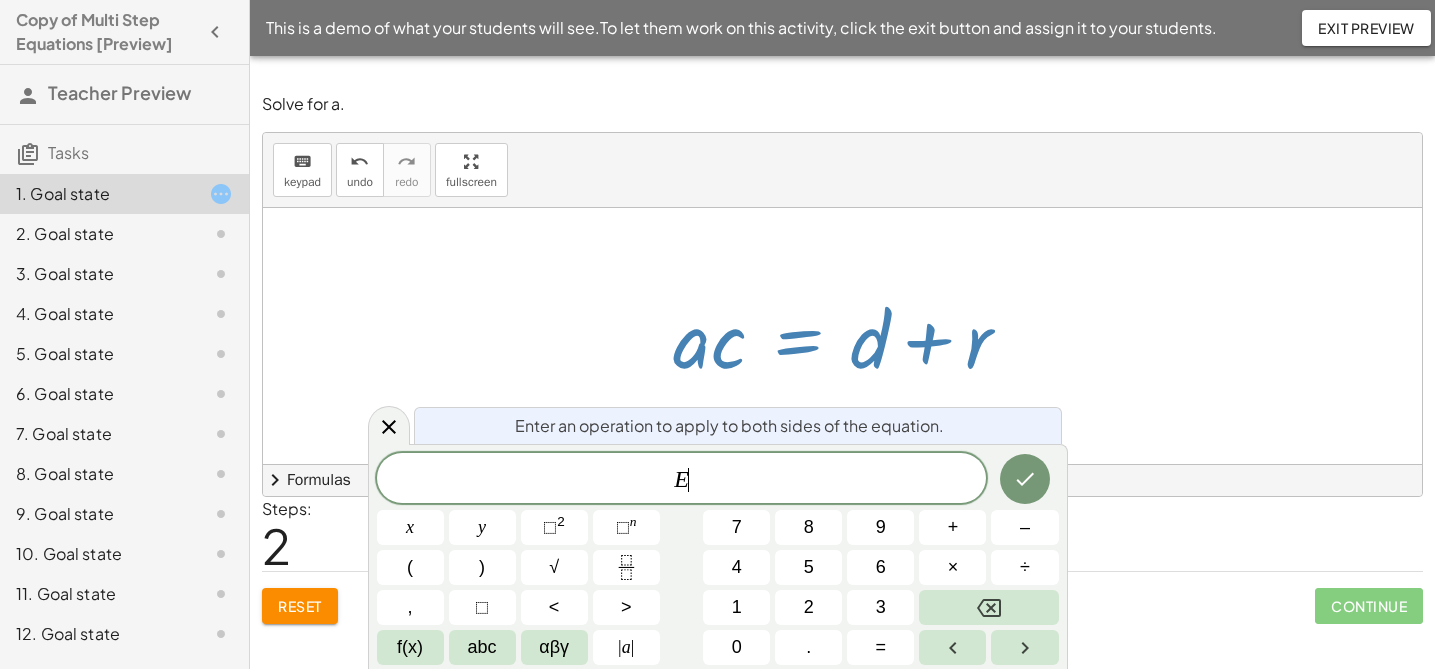 drag, startPoint x: 797, startPoint y: 341, endPoint x: 801, endPoint y: 396, distance: 55.145264 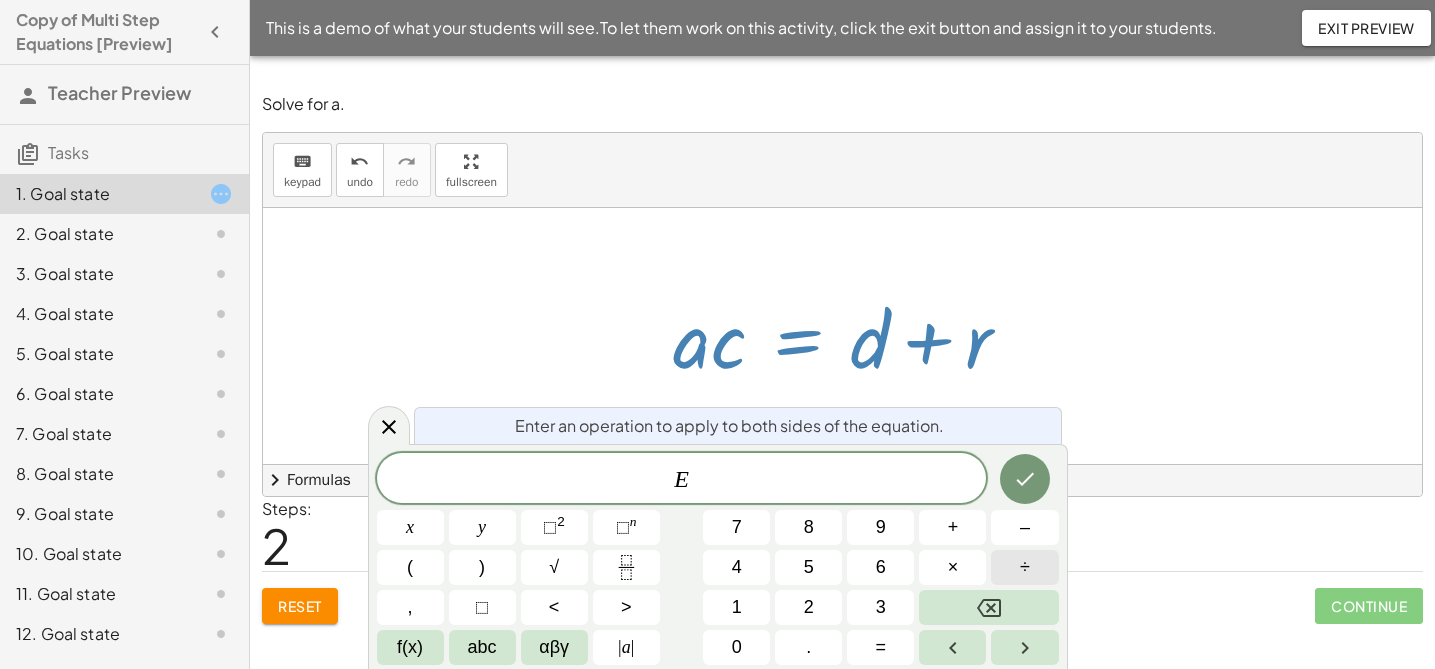 click on "÷" at bounding box center (1024, 567) 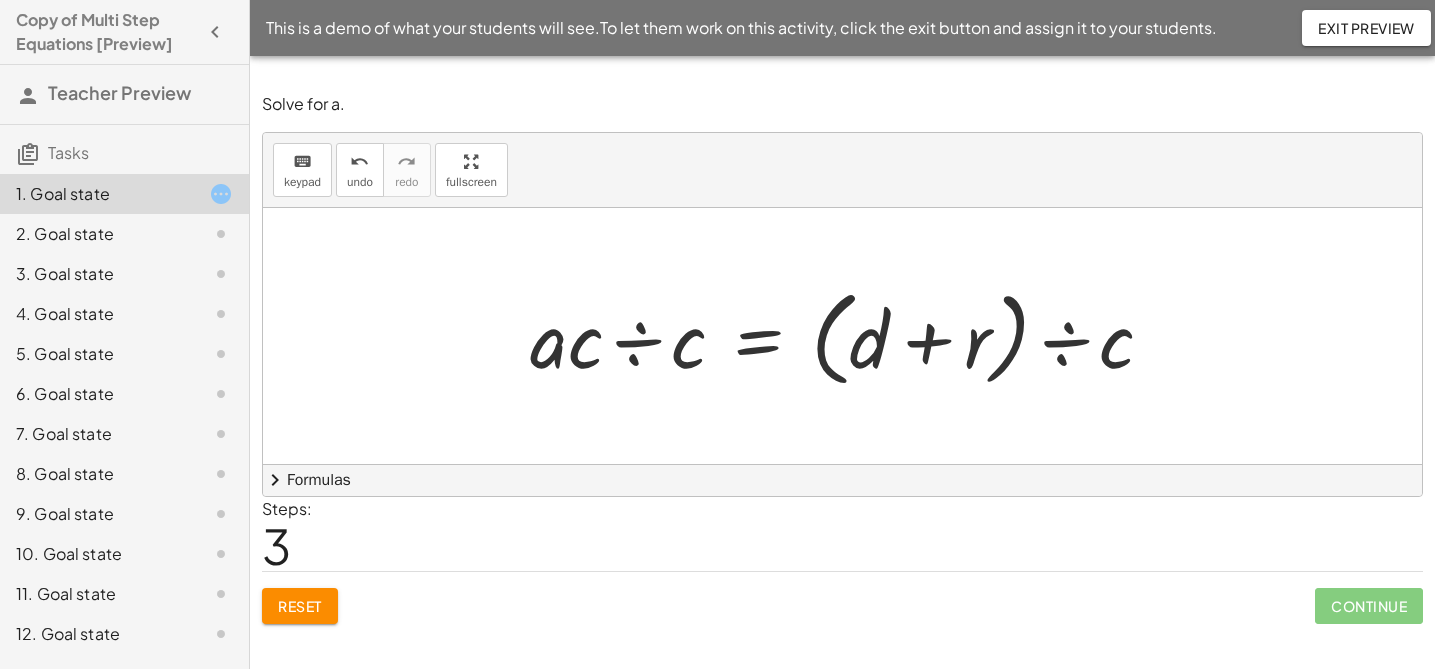 click at bounding box center (849, 336) 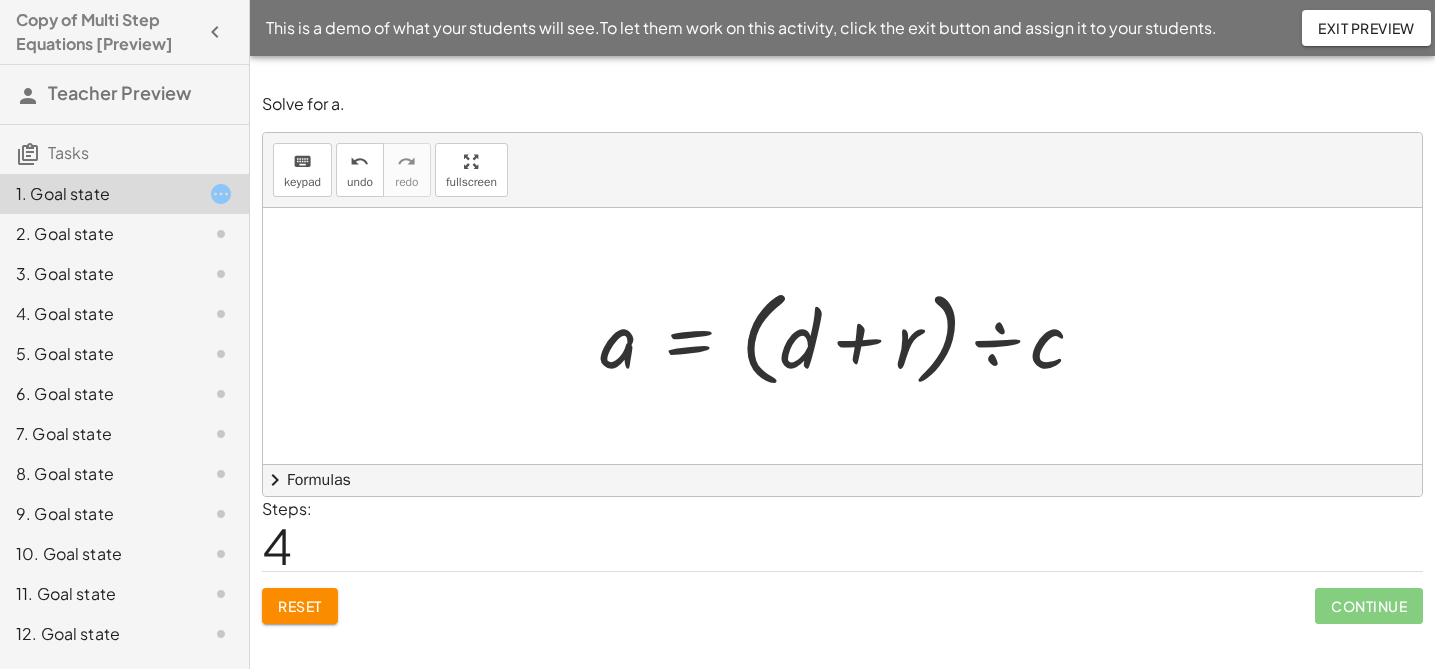 click at bounding box center (850, 336) 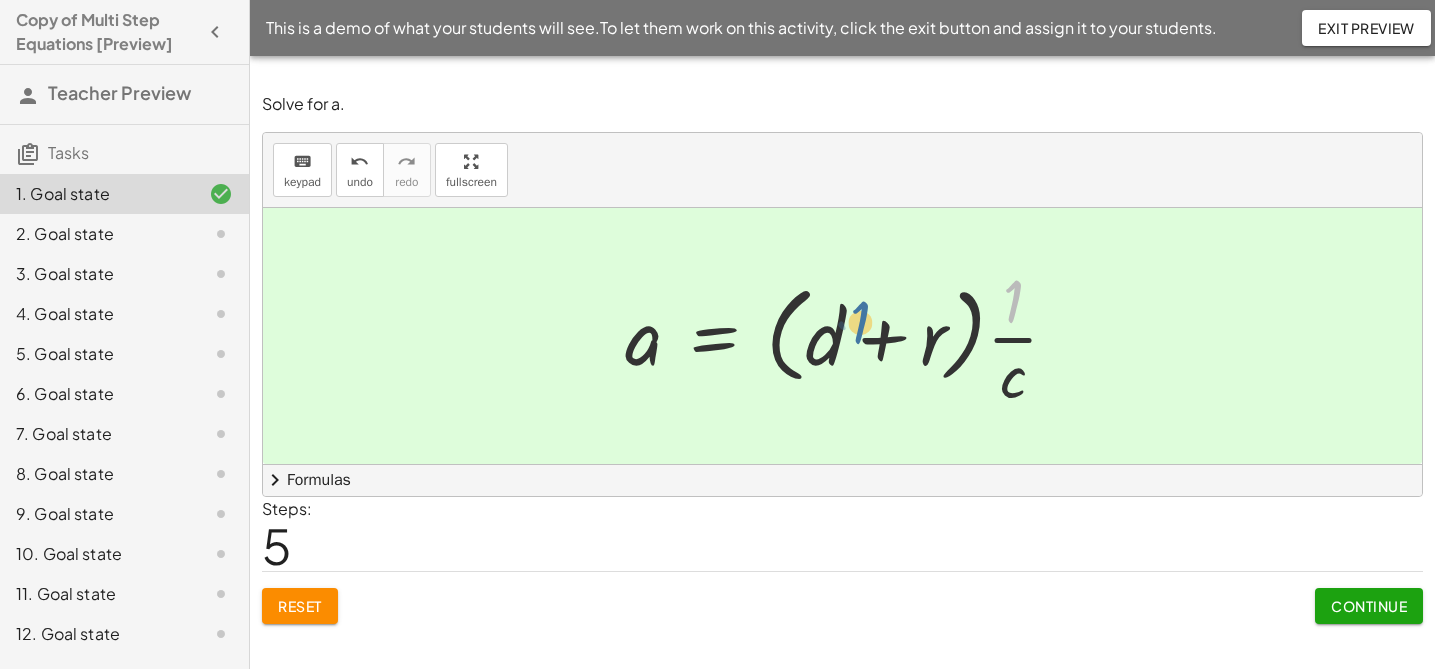 drag, startPoint x: 1009, startPoint y: 309, endPoint x: 856, endPoint y: 330, distance: 154.43445 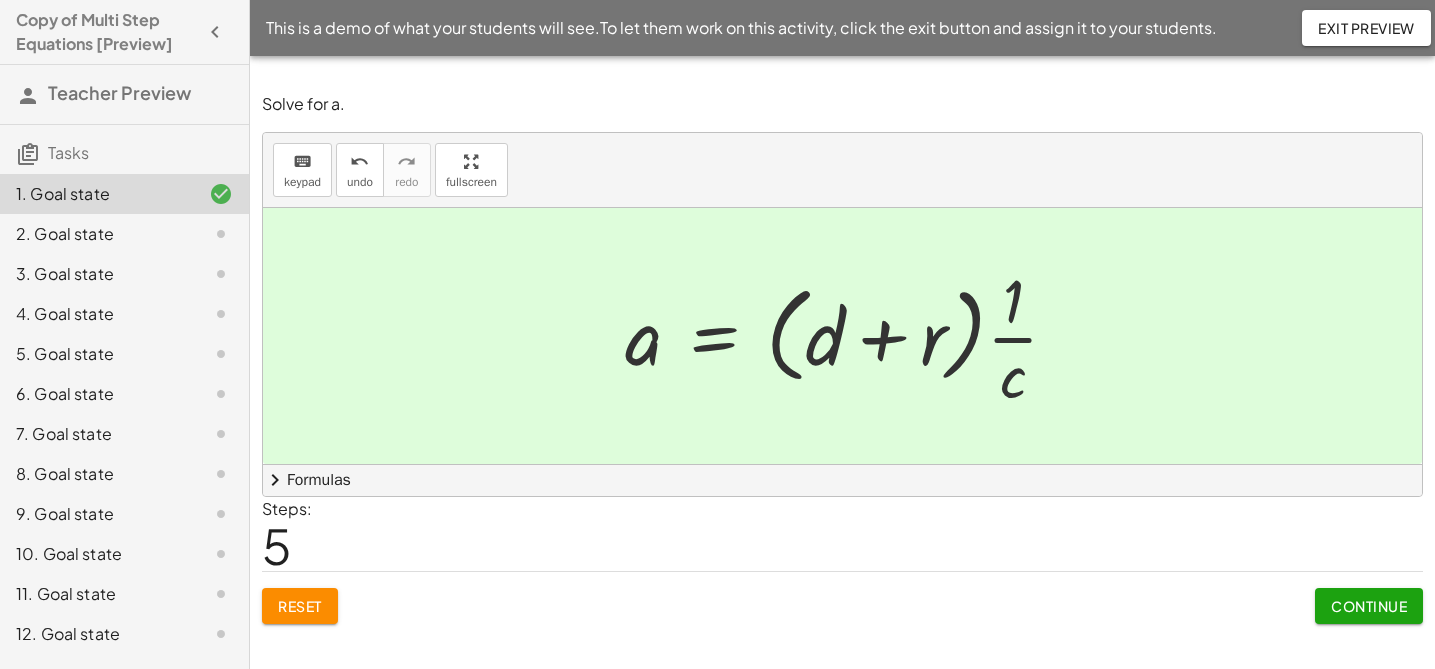 drag, startPoint x: 1006, startPoint y: 258, endPoint x: 1006, endPoint y: 408, distance: 150 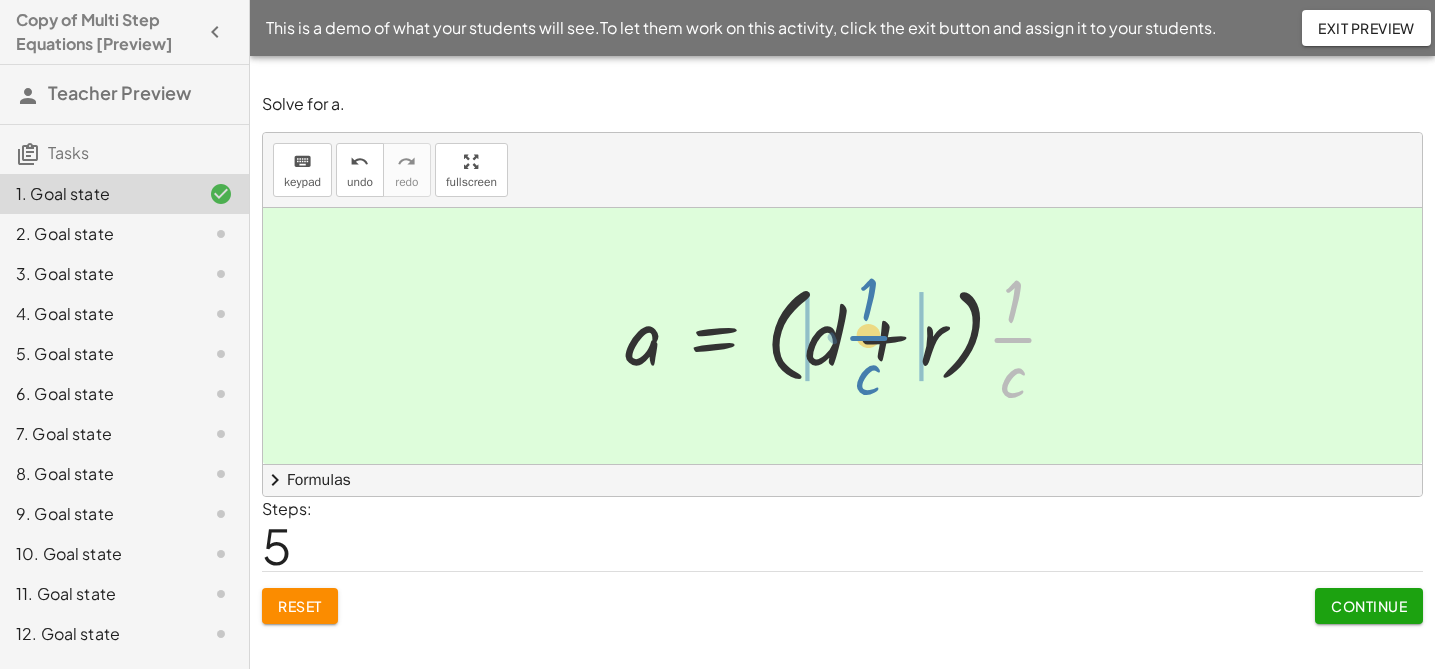 drag, startPoint x: 1013, startPoint y: 339, endPoint x: 867, endPoint y: 337, distance: 146.0137 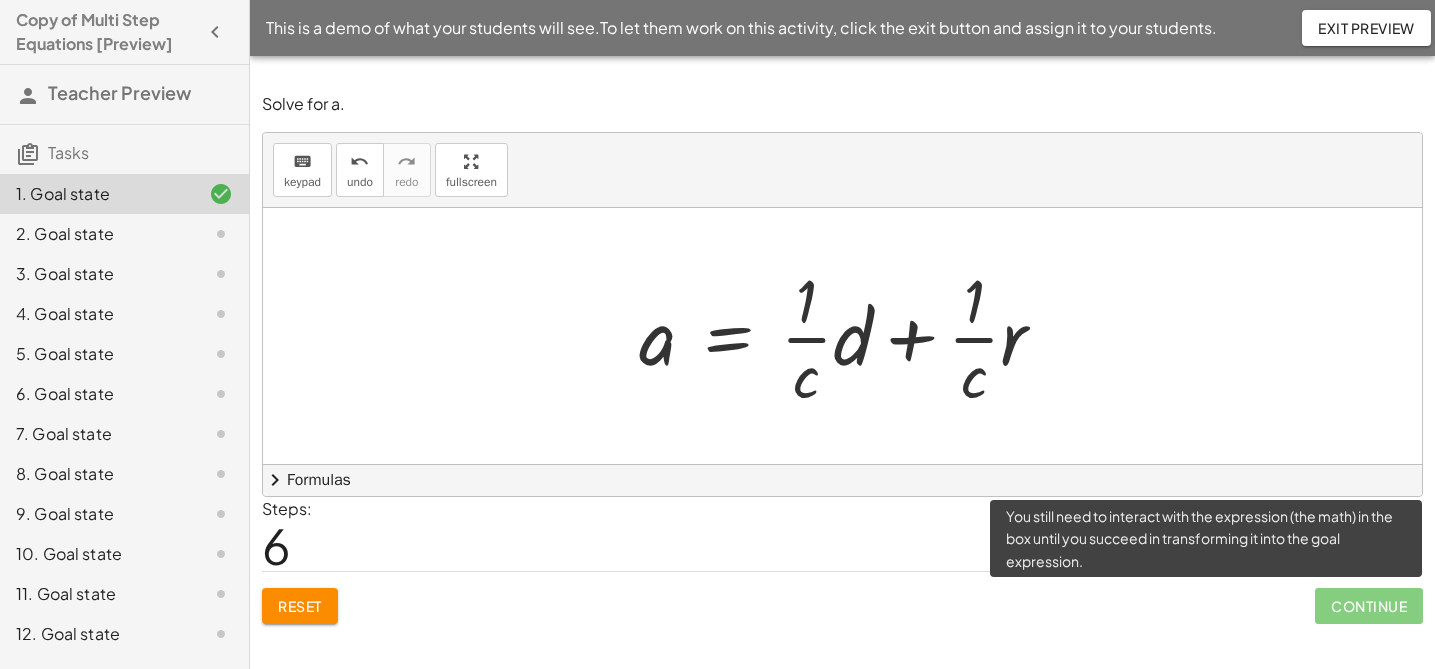 click on "Continue" 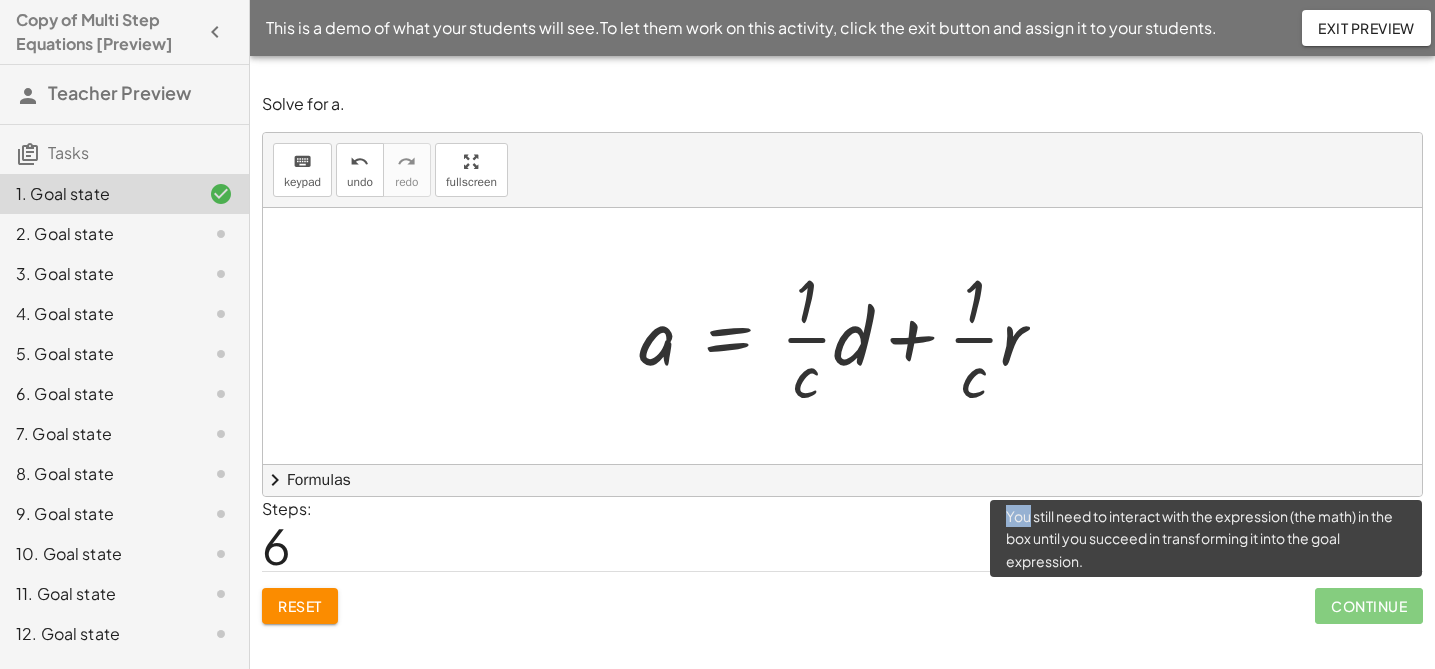 click on "Continue" 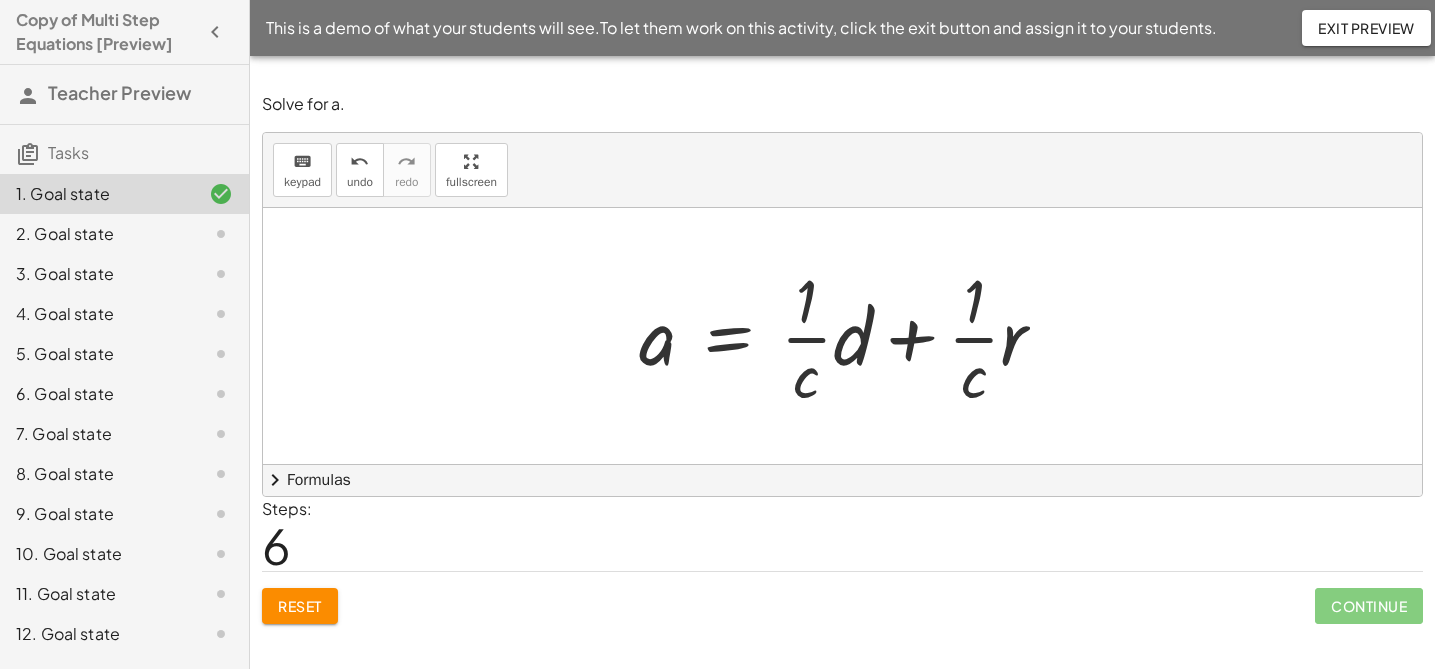 click at bounding box center (842, 336) 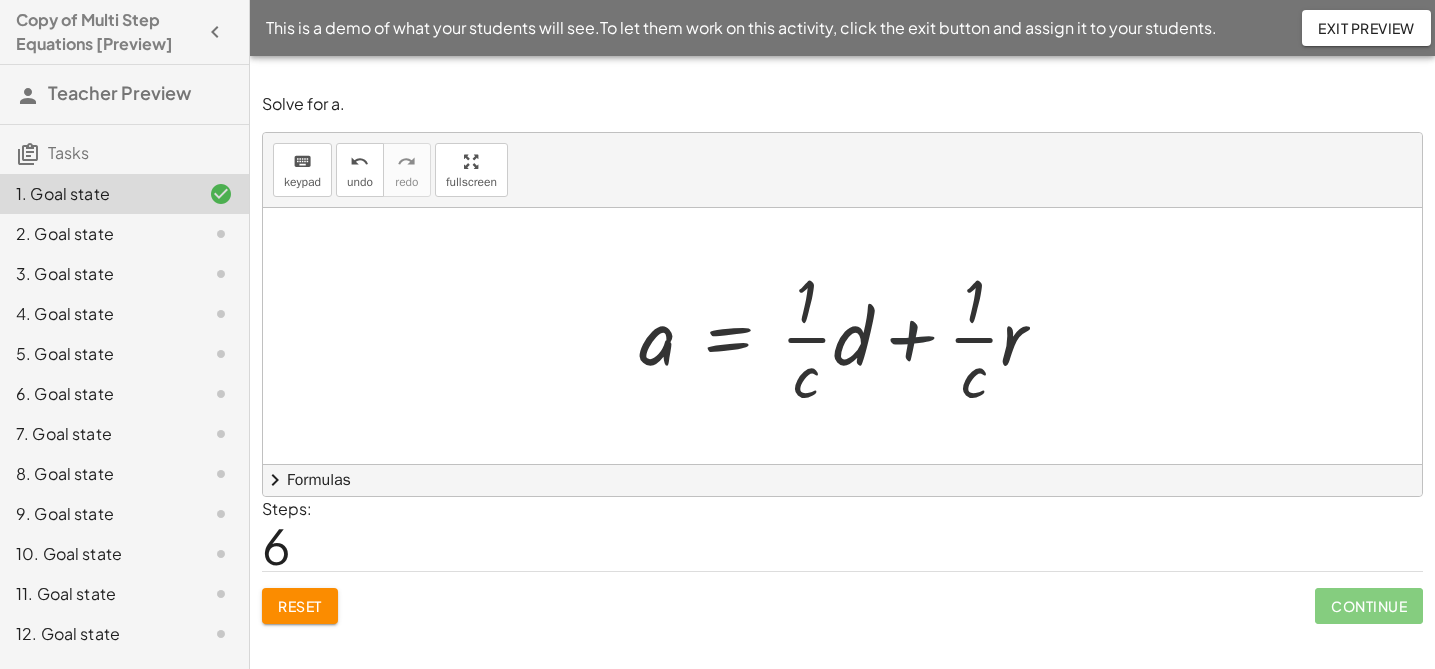click at bounding box center (850, 336) 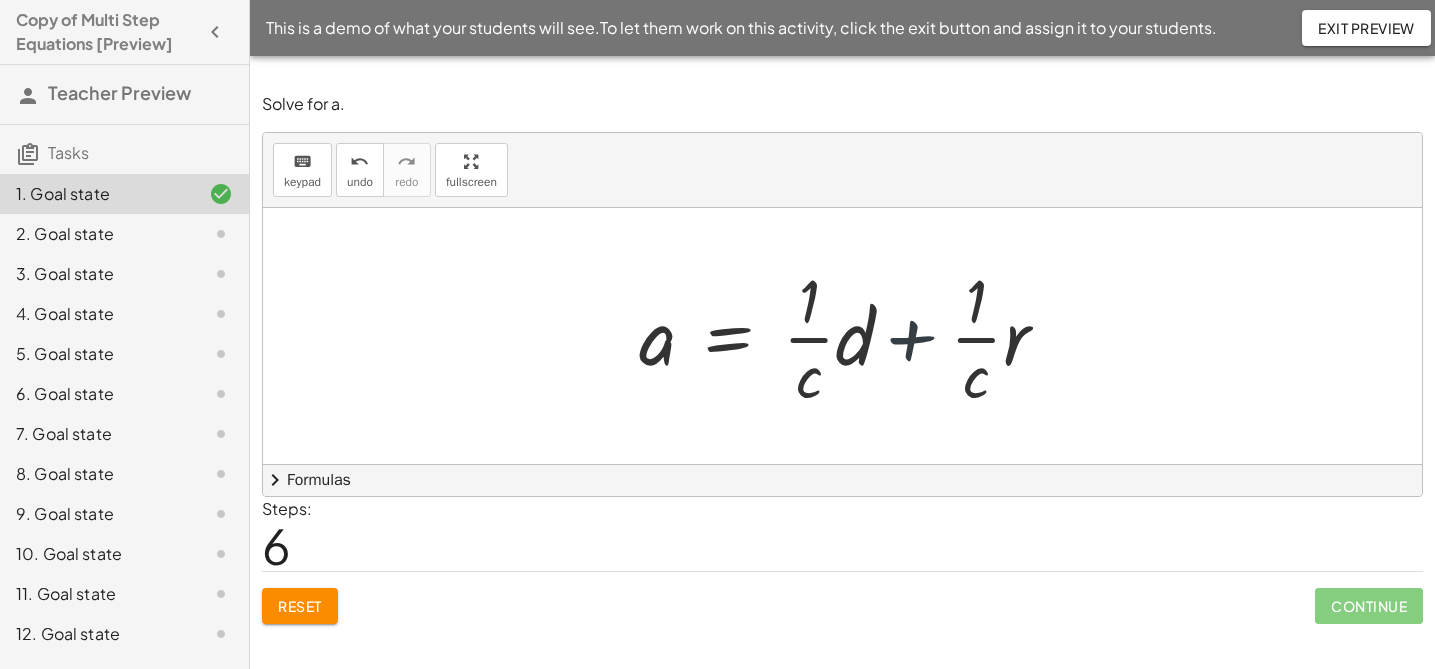 click at bounding box center (850, 336) 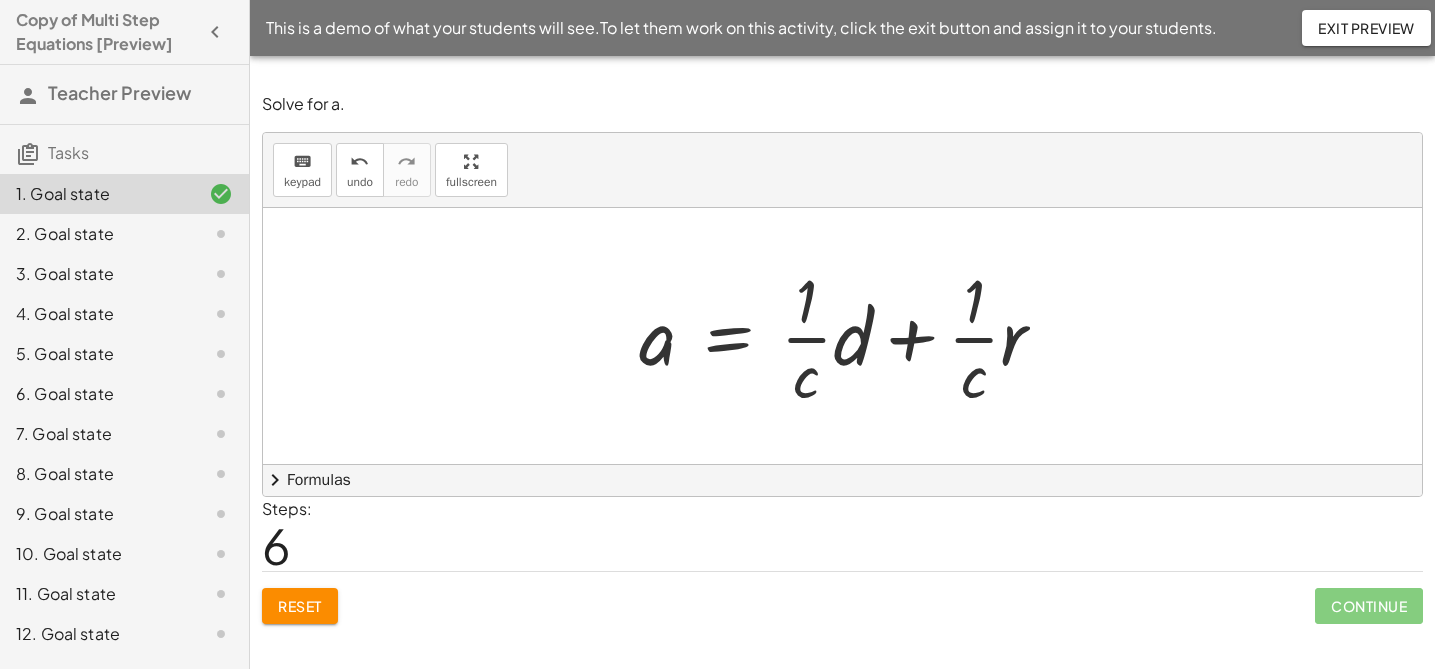 click at bounding box center (850, 336) 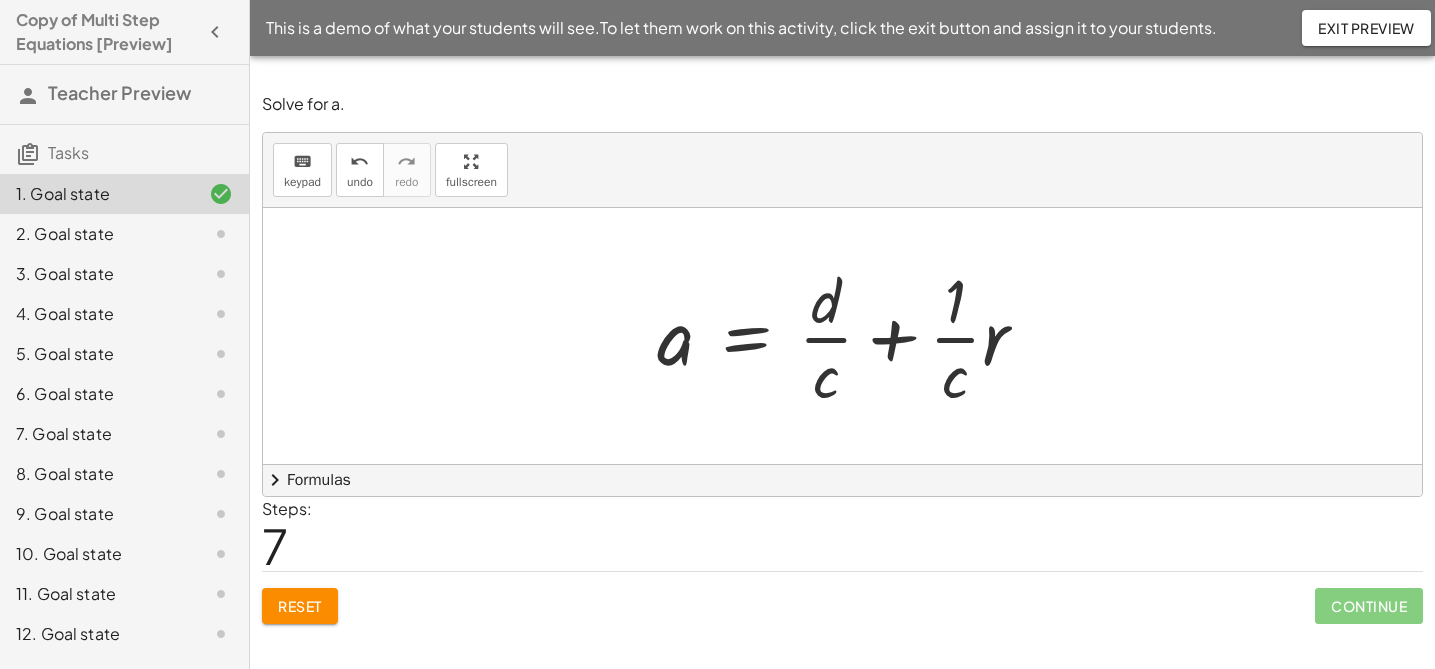 click at bounding box center (850, 336) 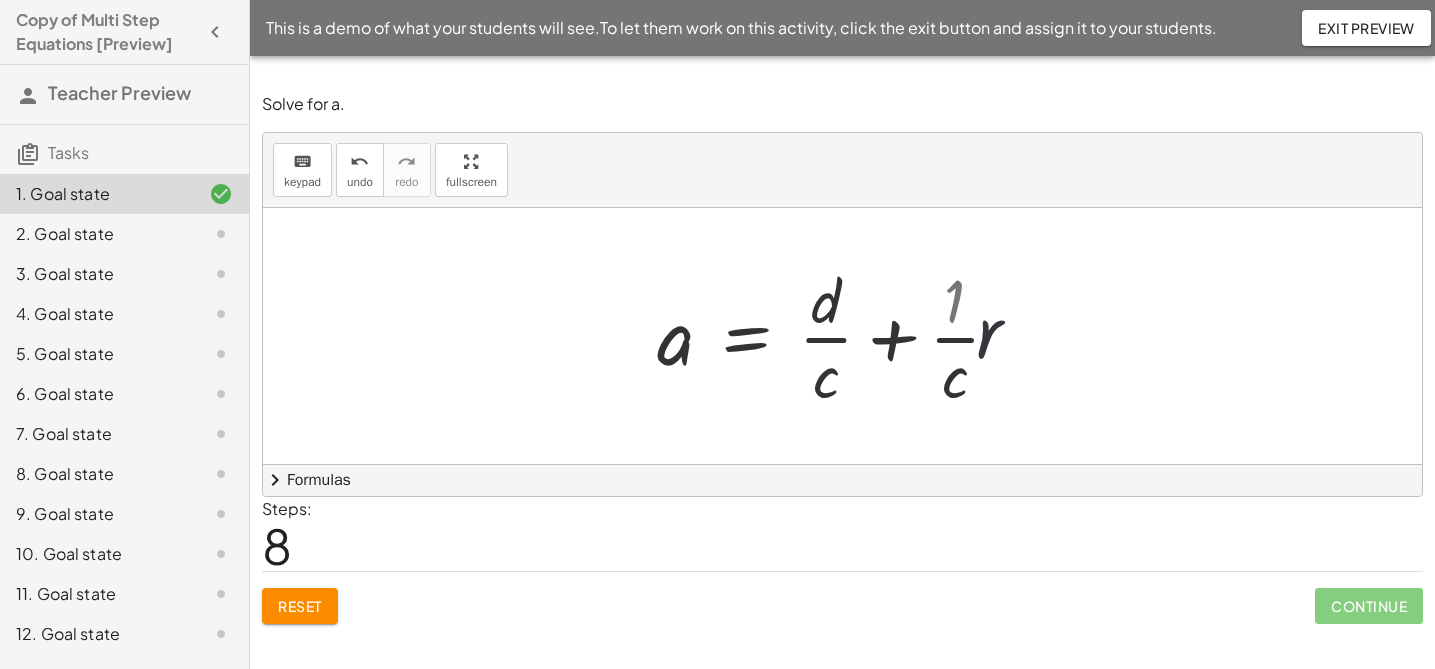 click at bounding box center [837, 336] 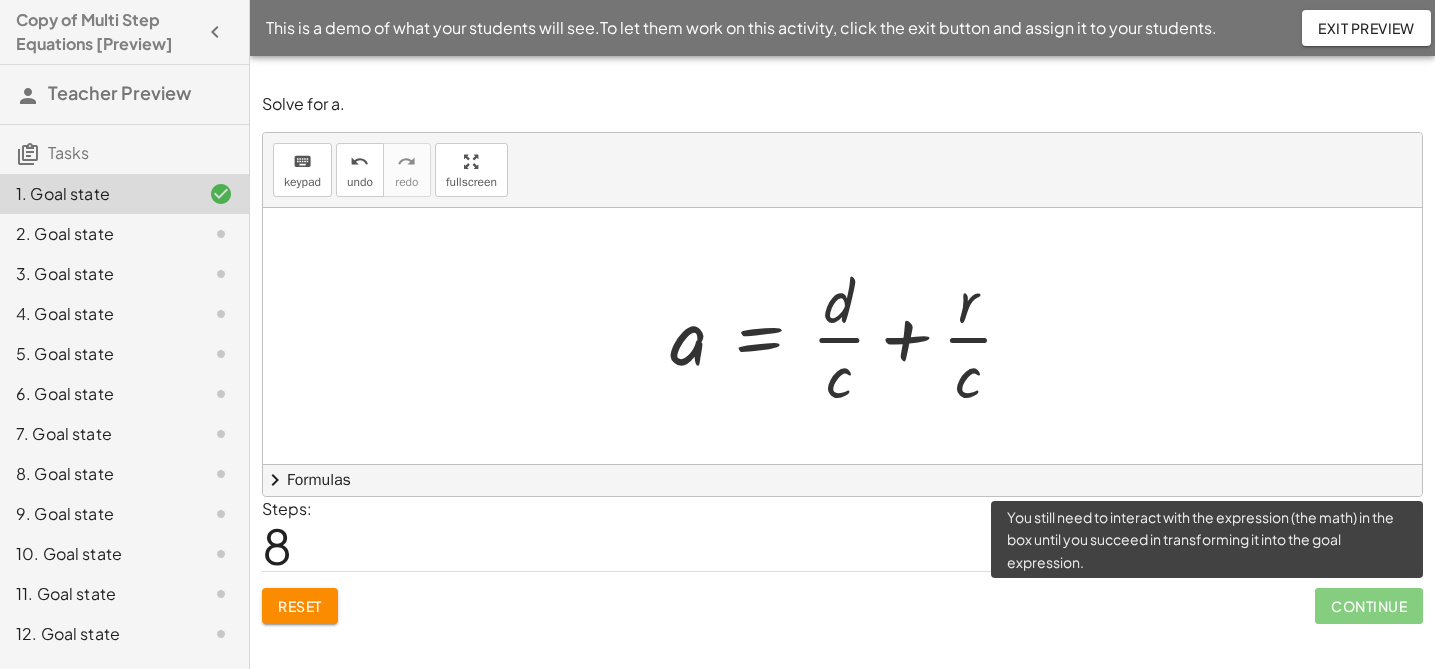 click on "Continue" 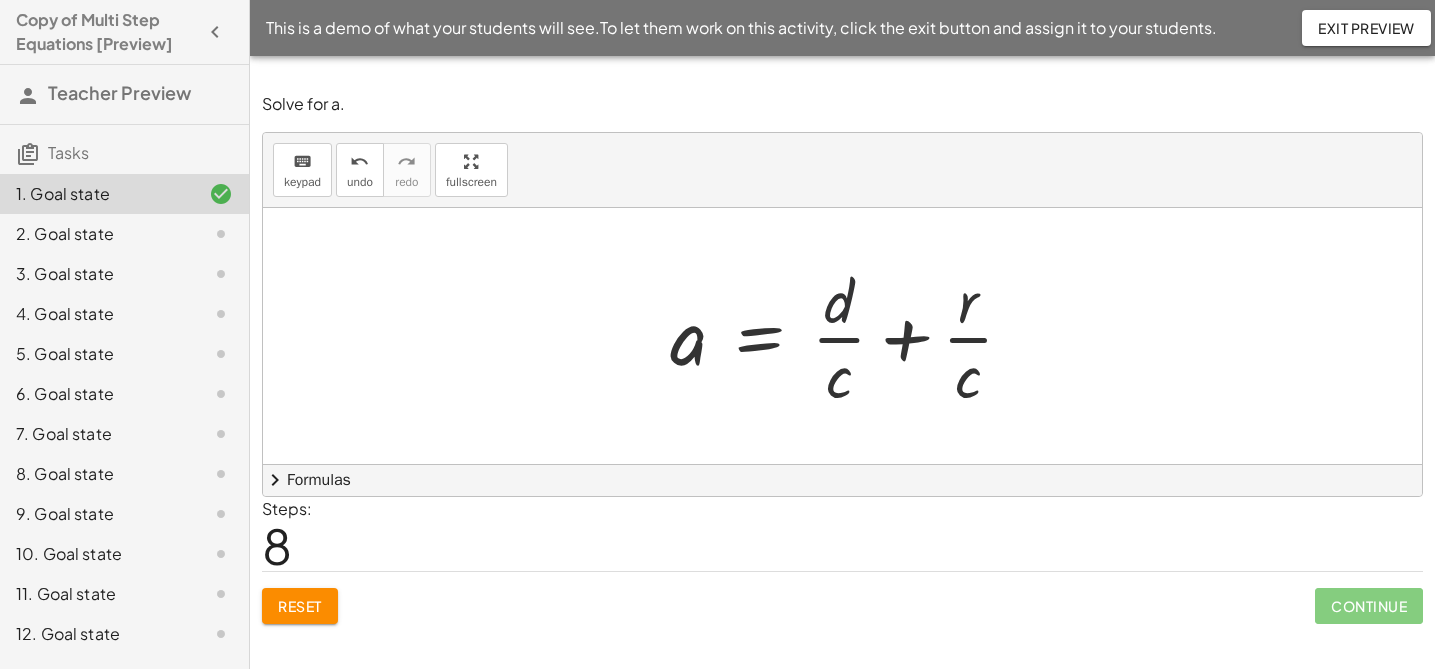 click at bounding box center [850, 336] 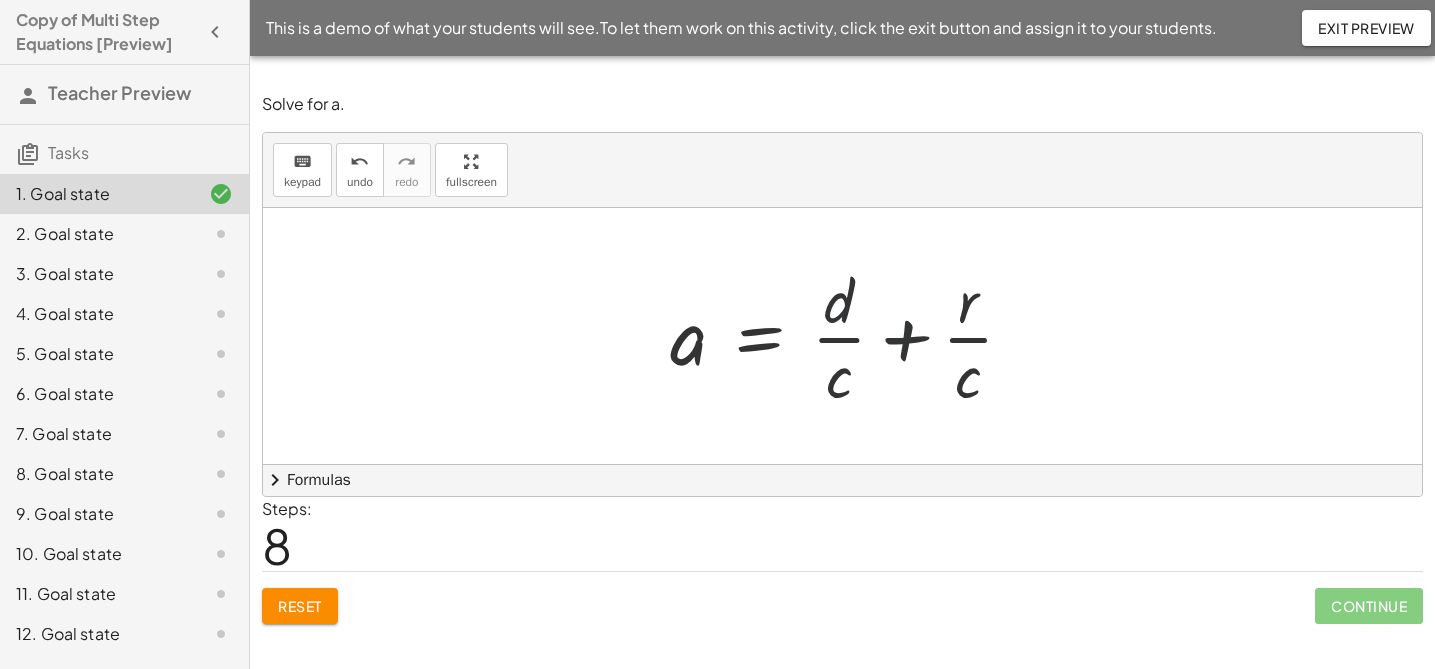 click at bounding box center [850, 336] 